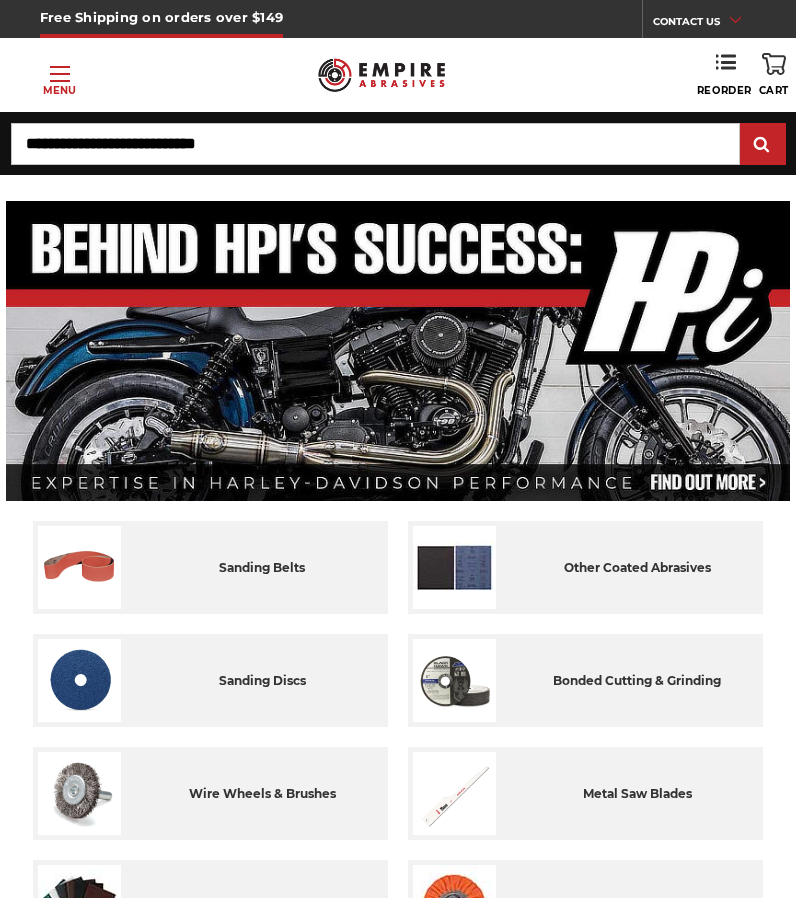 scroll, scrollTop: 0, scrollLeft: 0, axis: both 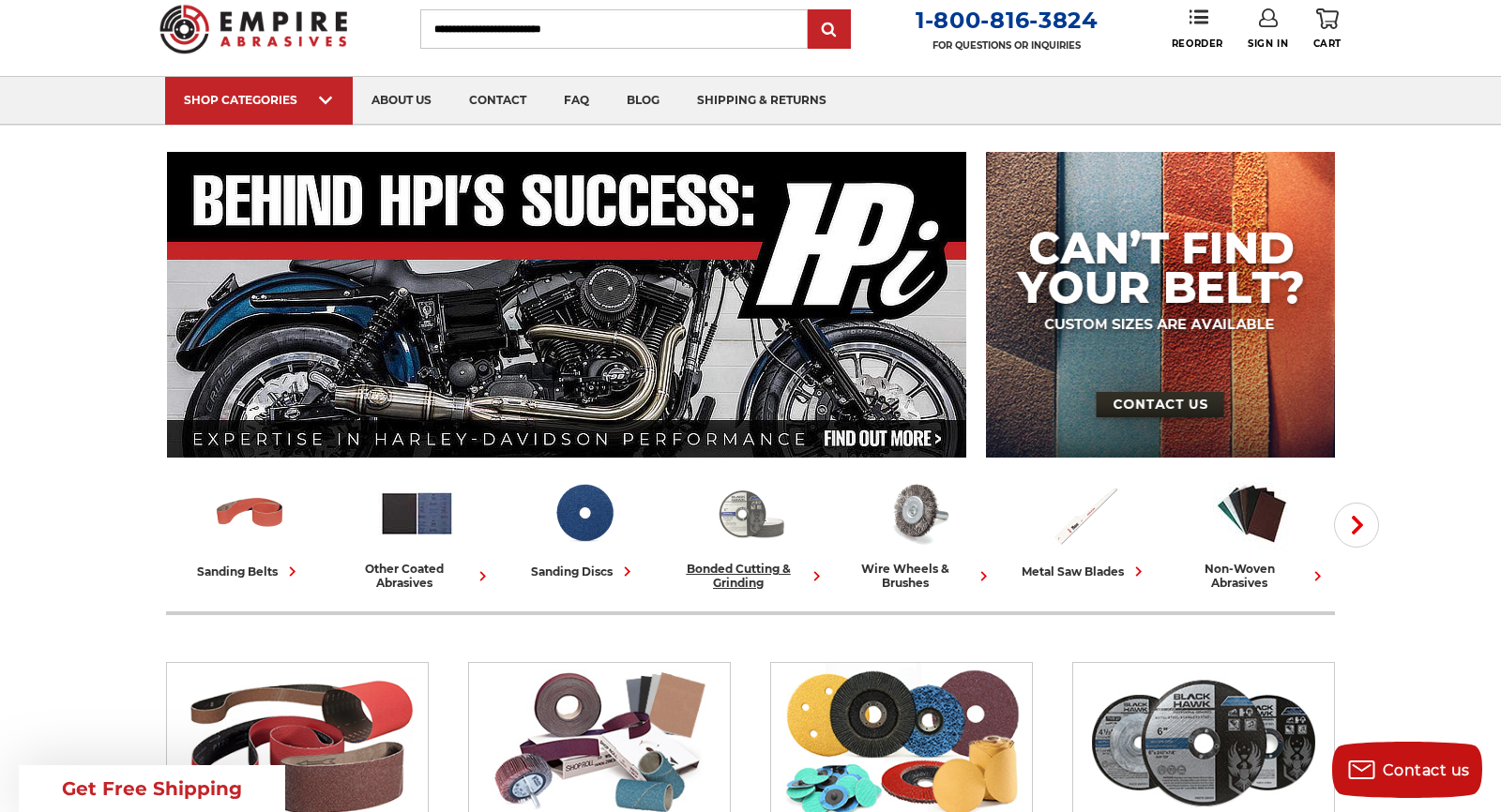 click at bounding box center (750, 513) 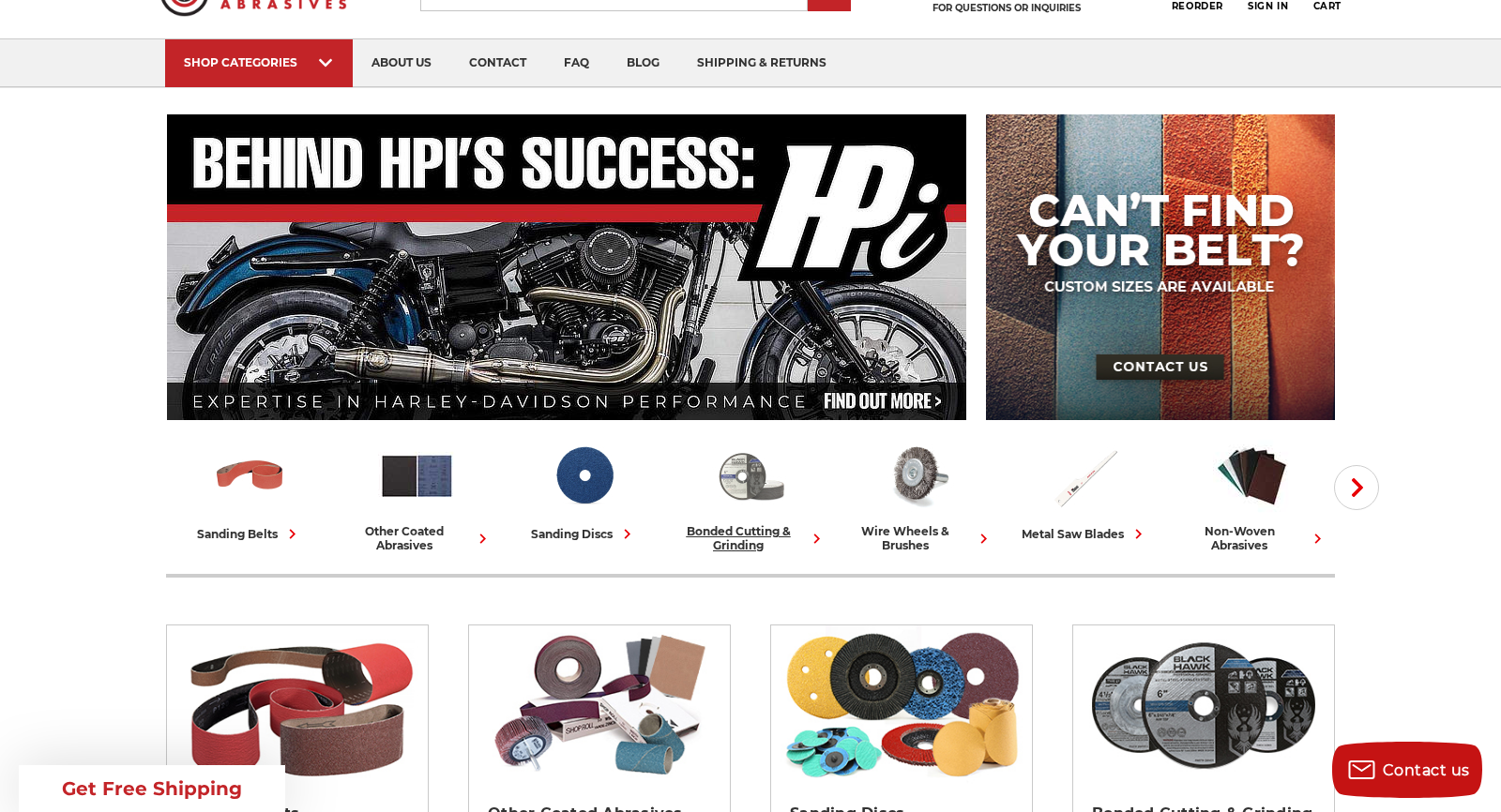 scroll, scrollTop: 143, scrollLeft: 0, axis: vertical 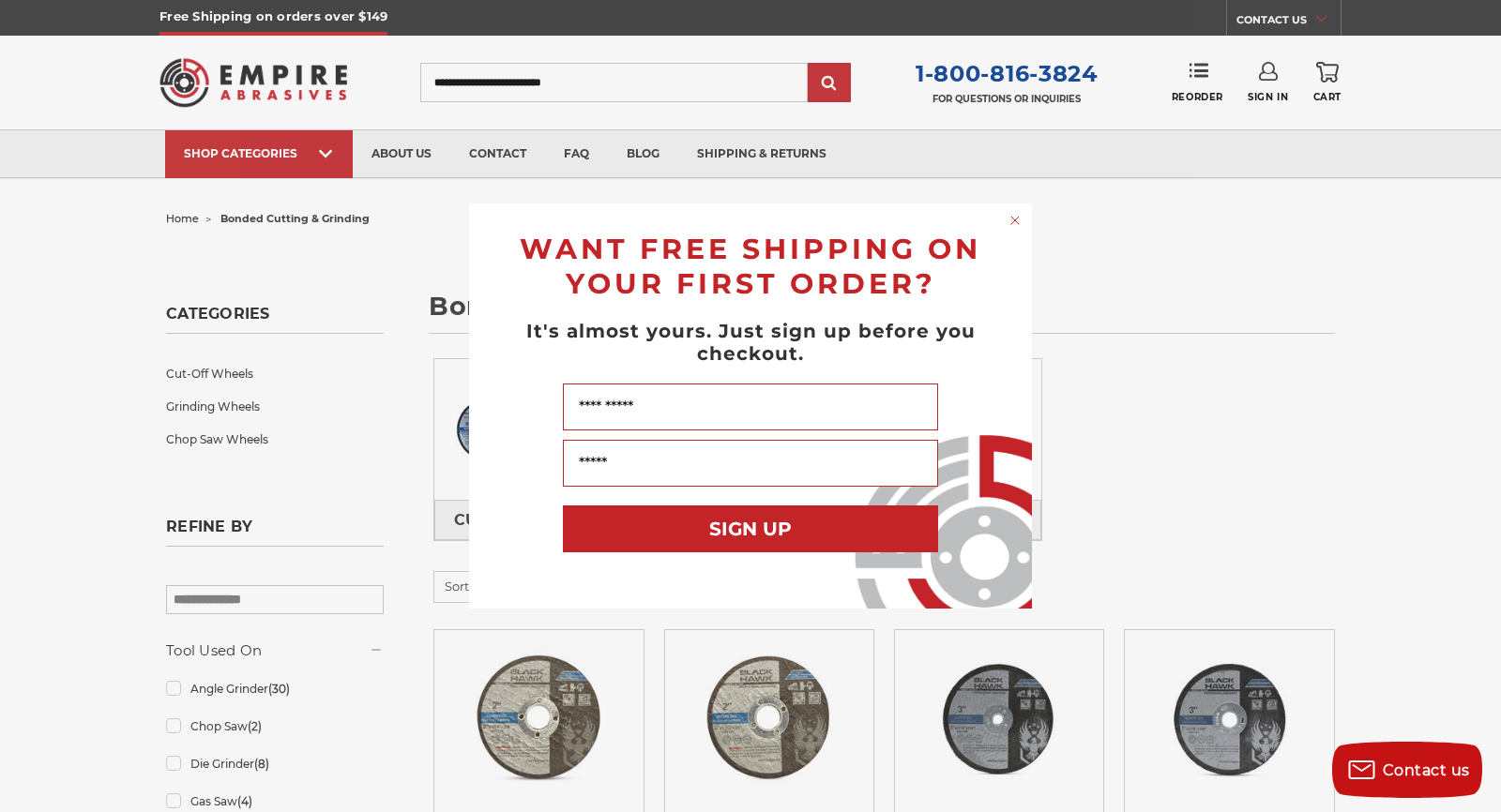 click 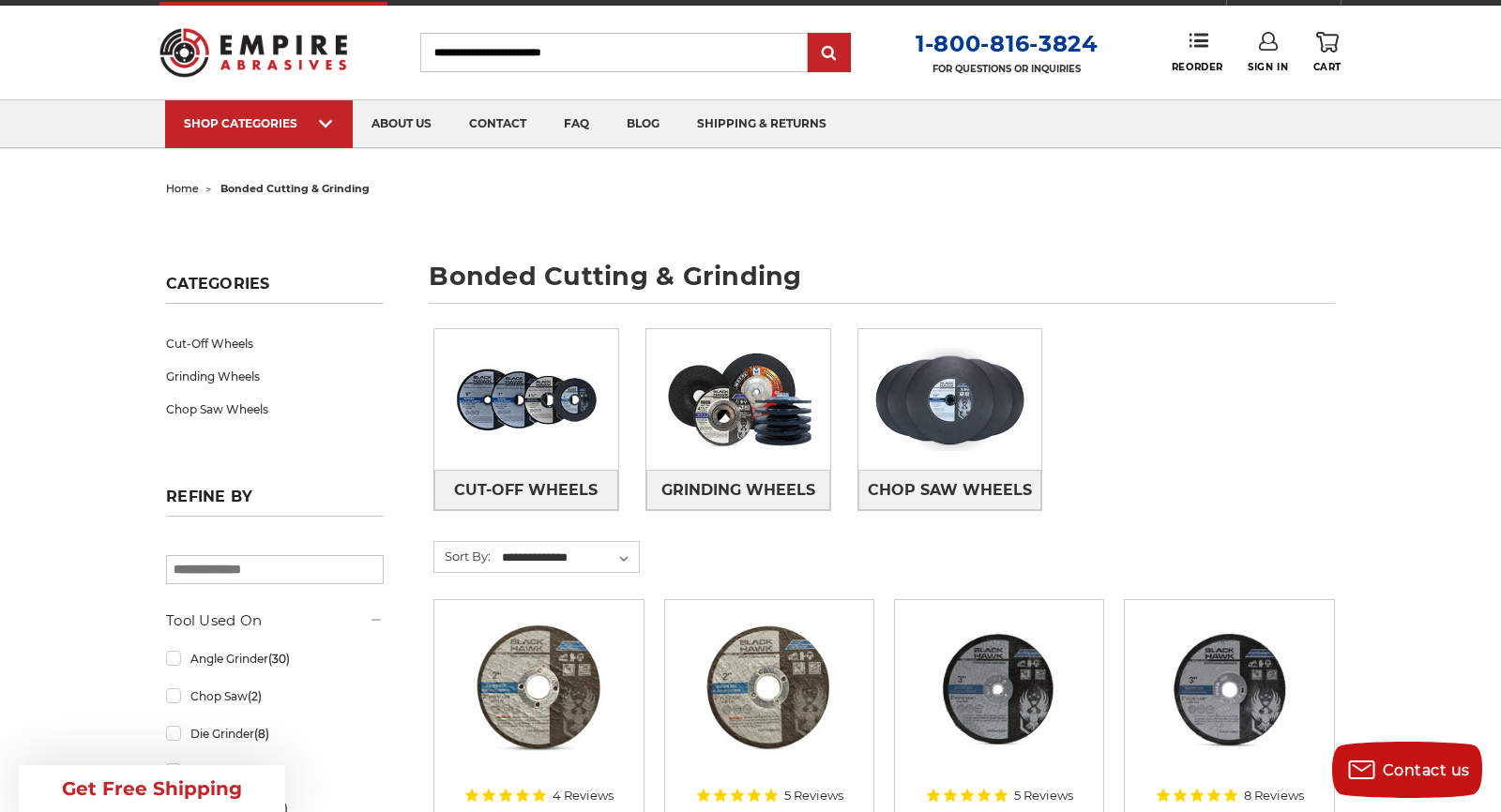 scroll, scrollTop: 23, scrollLeft: 0, axis: vertical 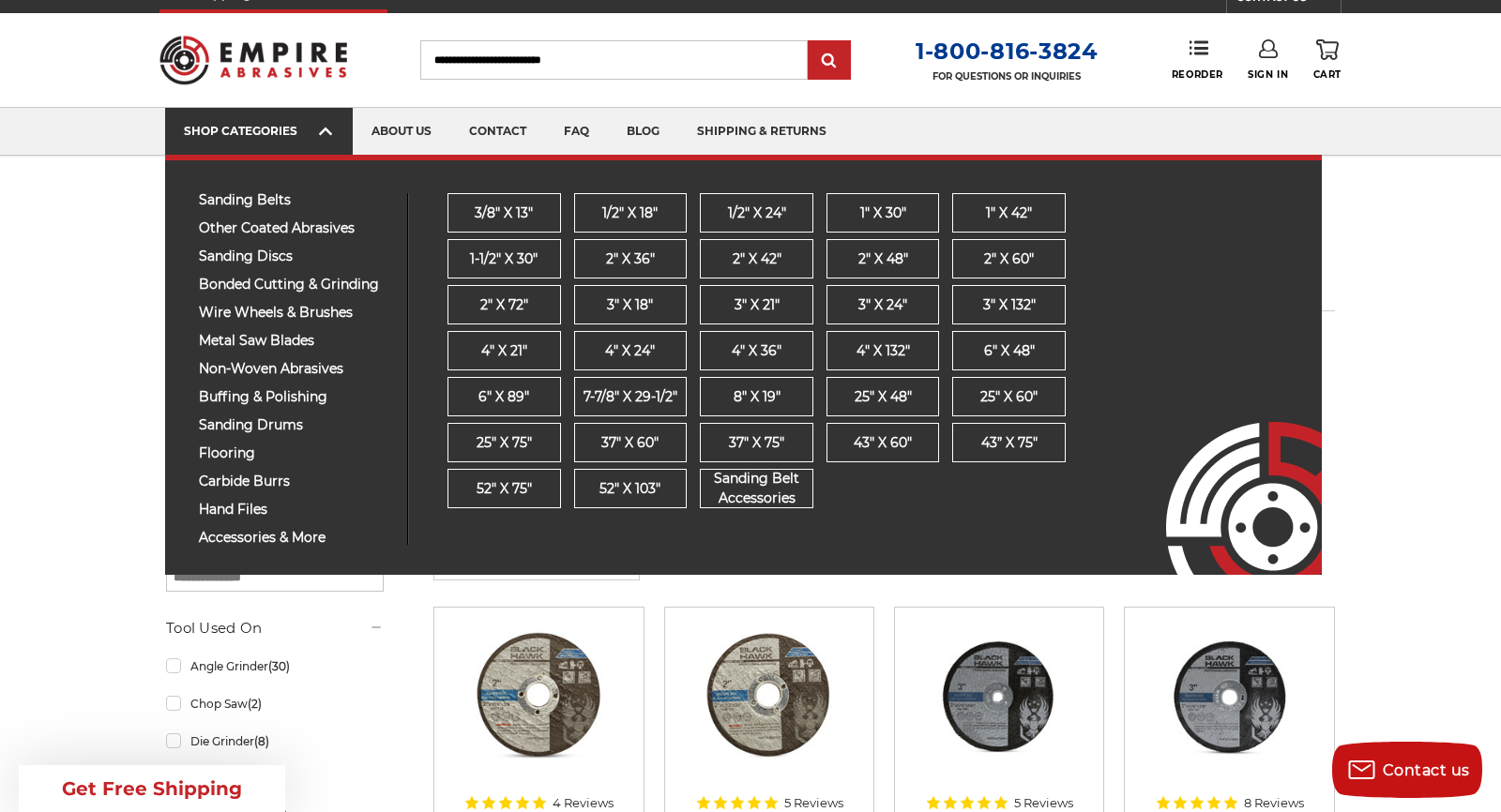 click on "SHOP CATEGORIES" at bounding box center [259, 131] 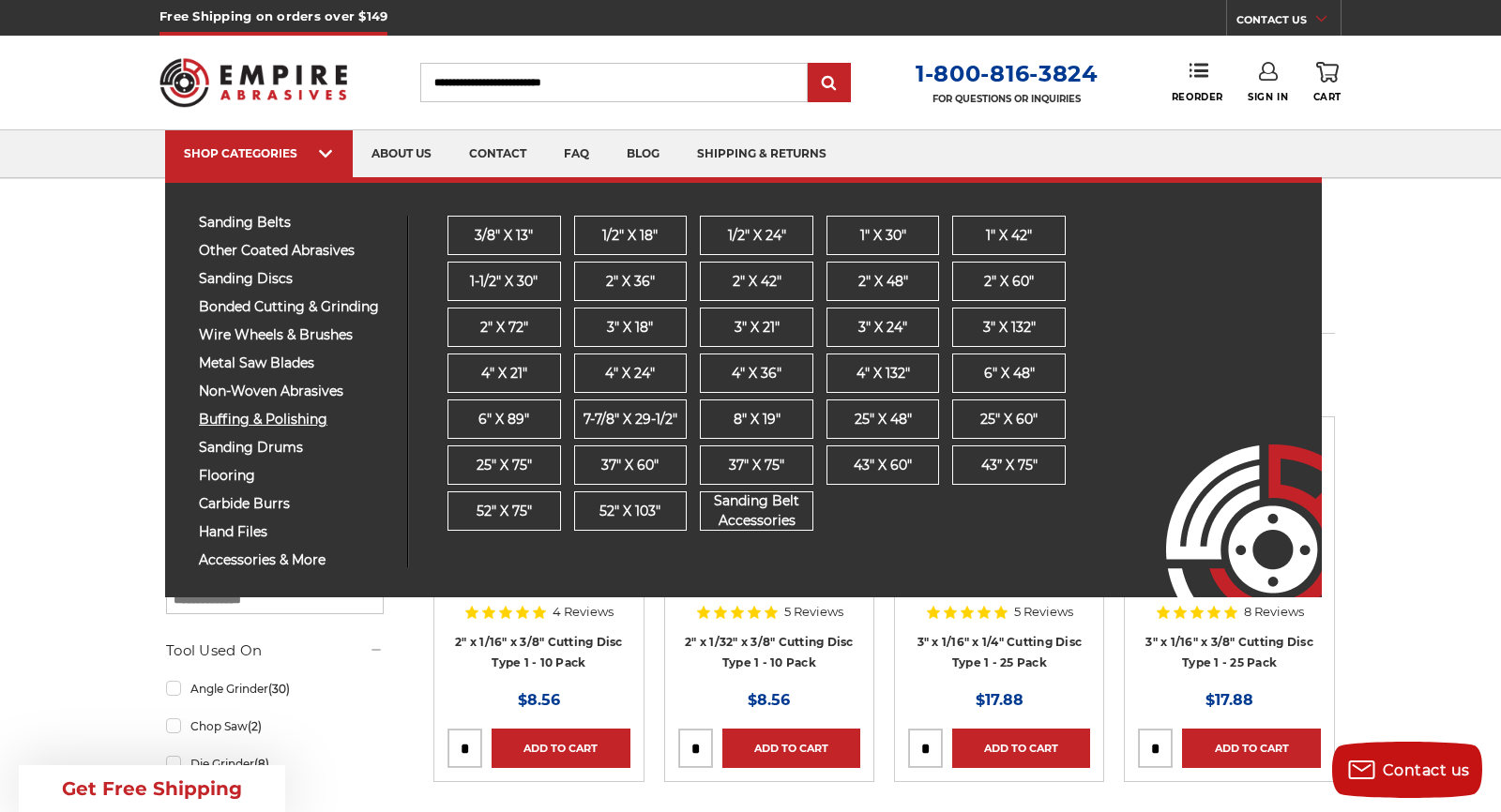 click on "buffing & polishing" at bounding box center [296, 419] 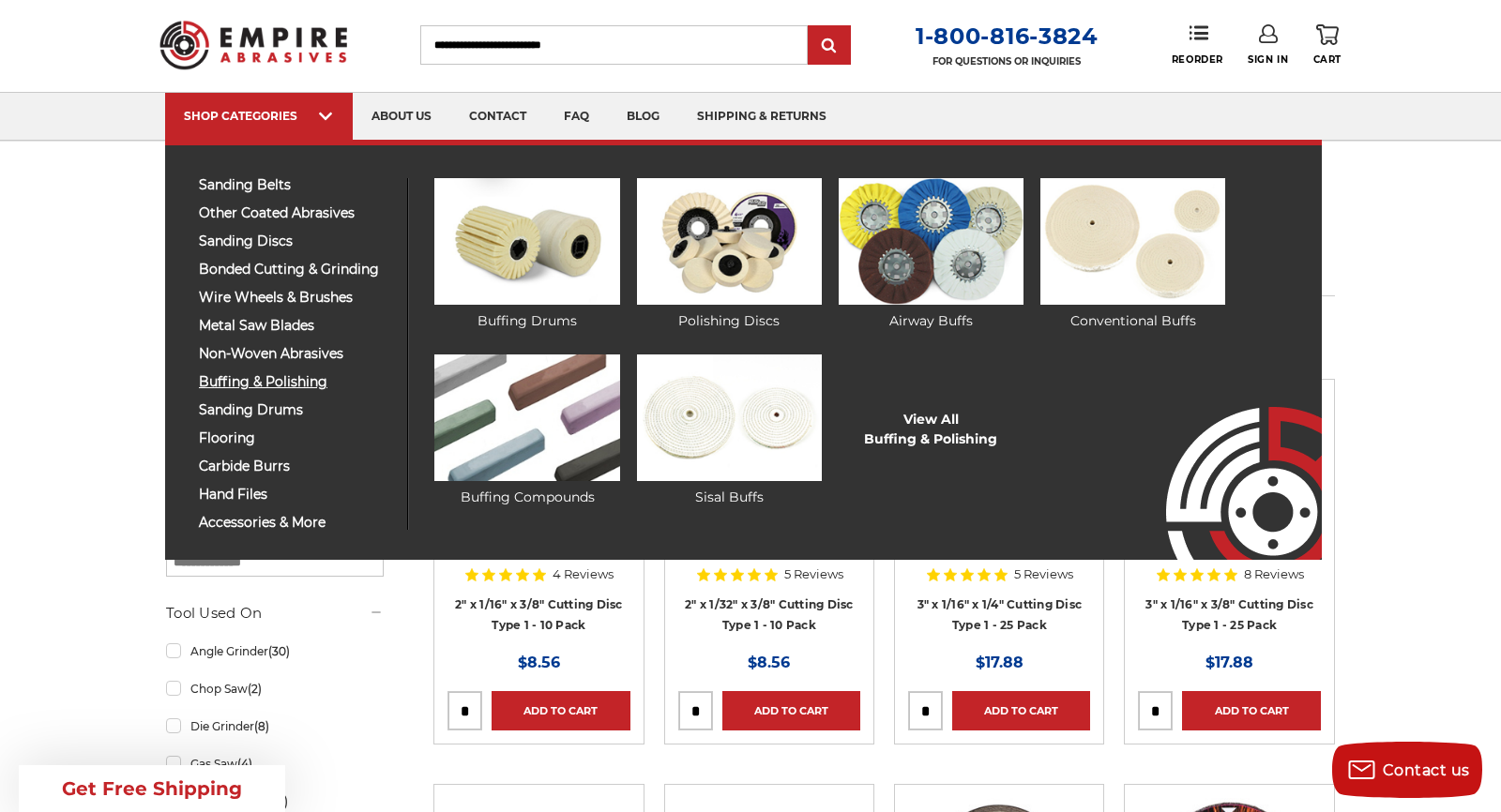 scroll, scrollTop: 90, scrollLeft: 0, axis: vertical 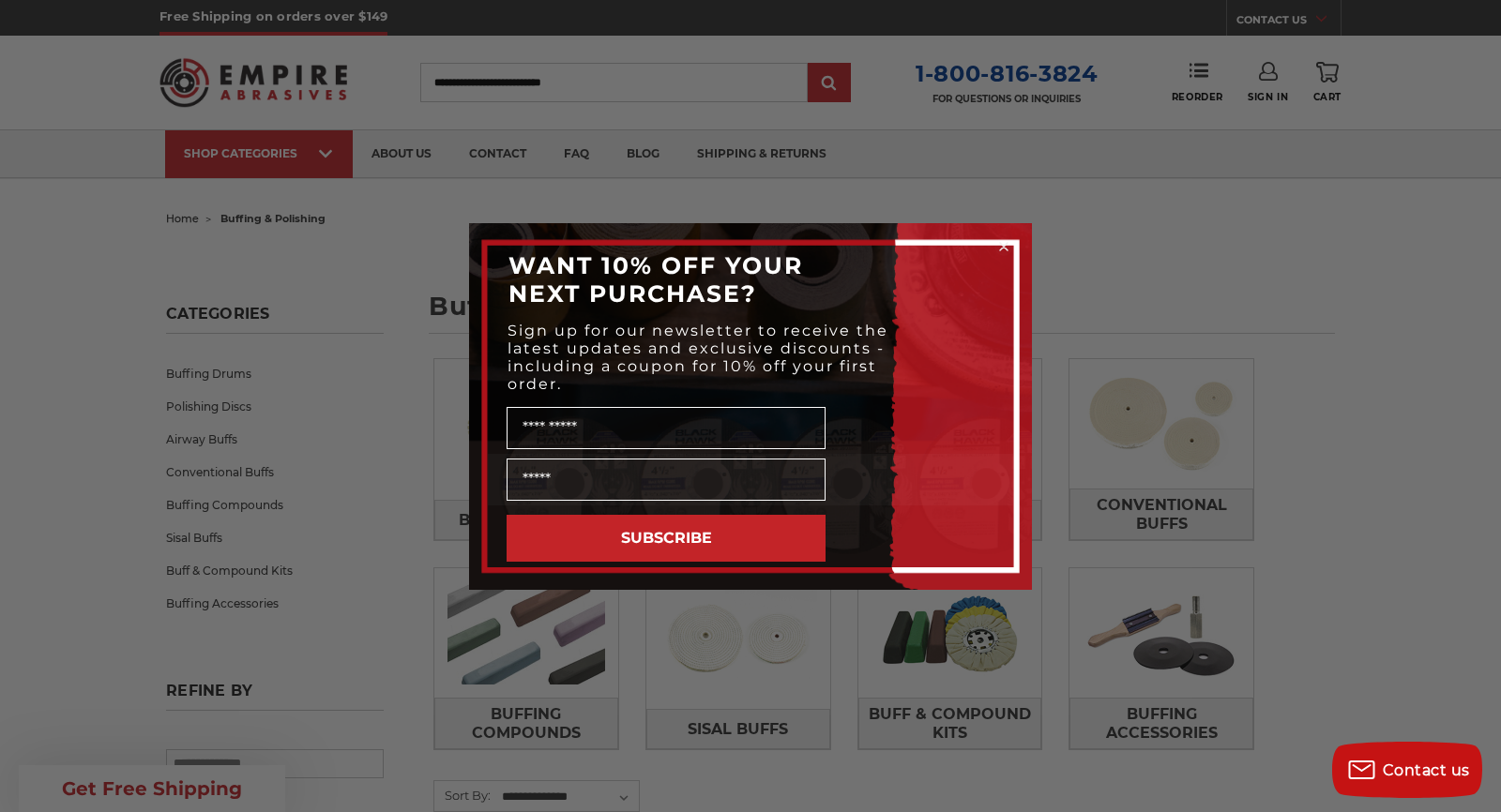 click 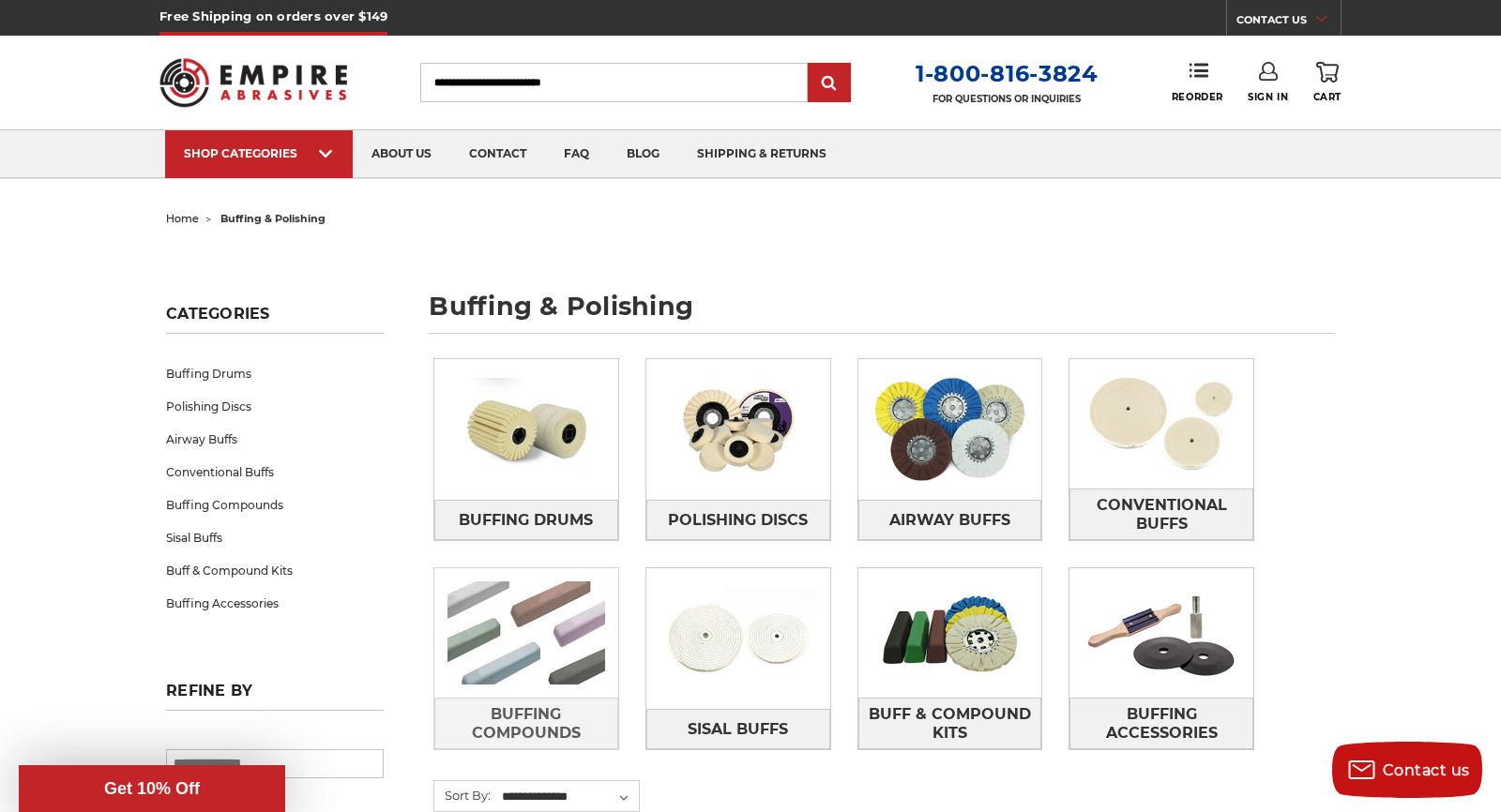click at bounding box center (526, 633) 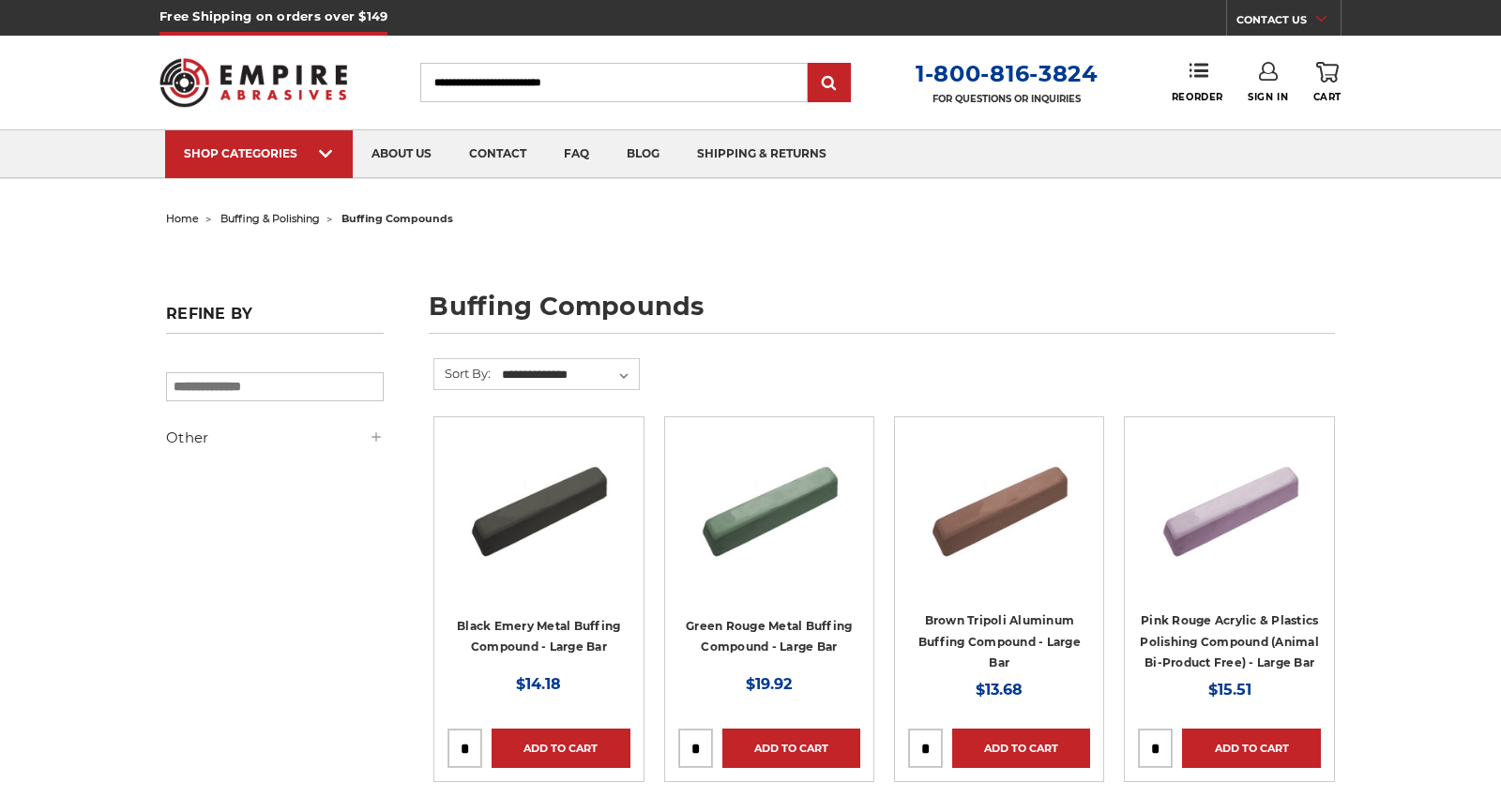 scroll, scrollTop: 0, scrollLeft: 0, axis: both 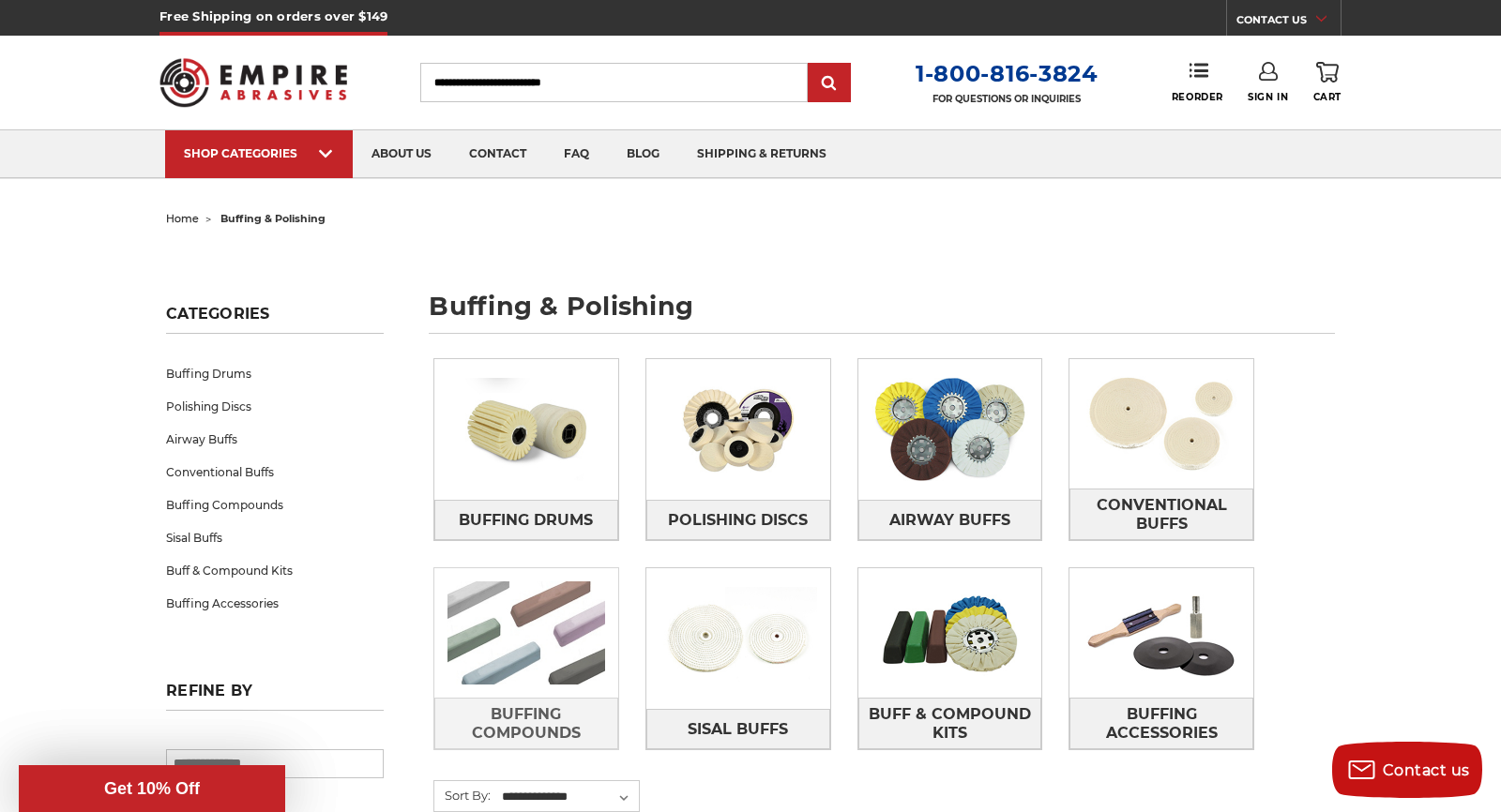 click at bounding box center [526, 633] 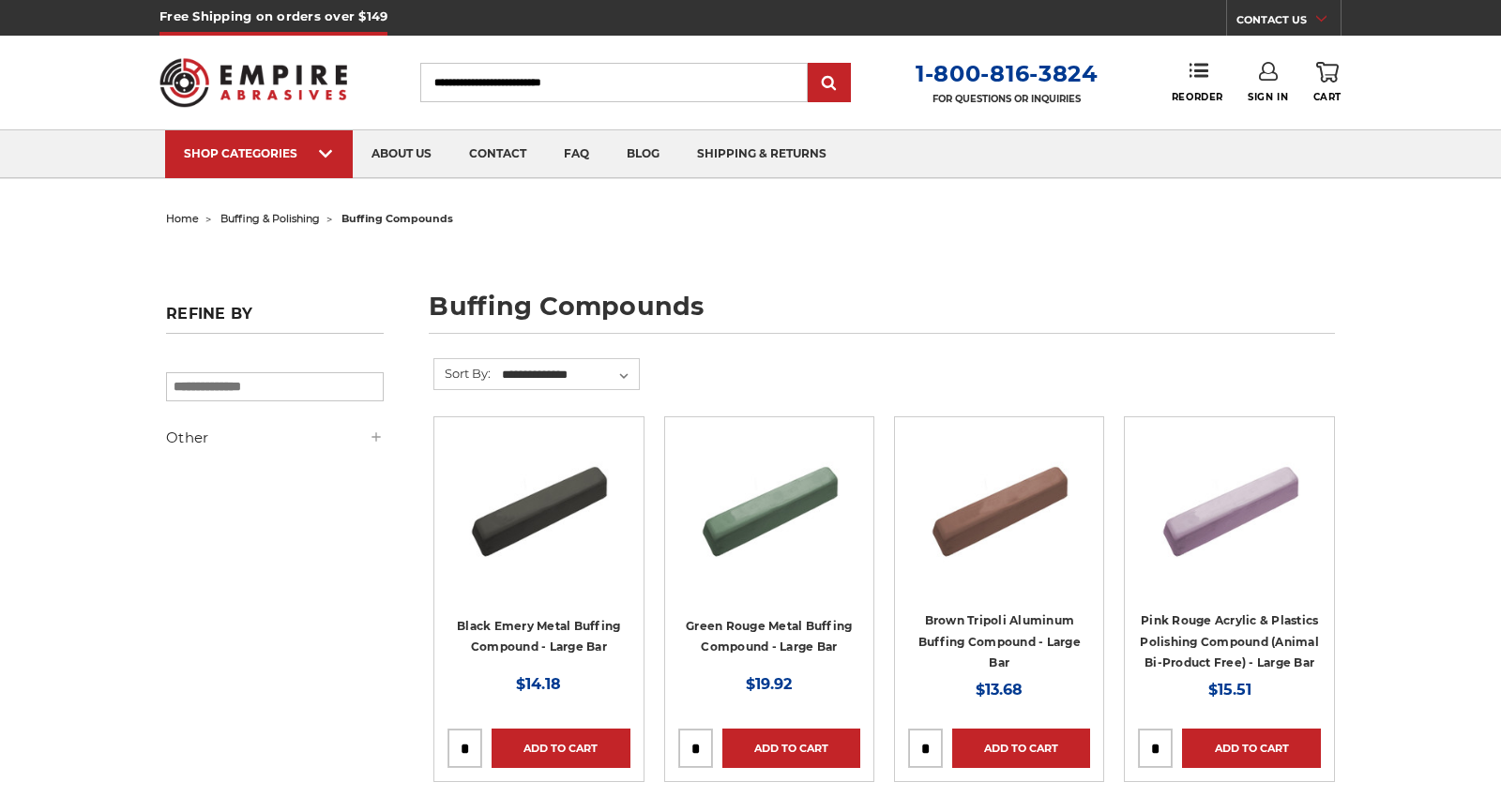 scroll, scrollTop: 0, scrollLeft: 0, axis: both 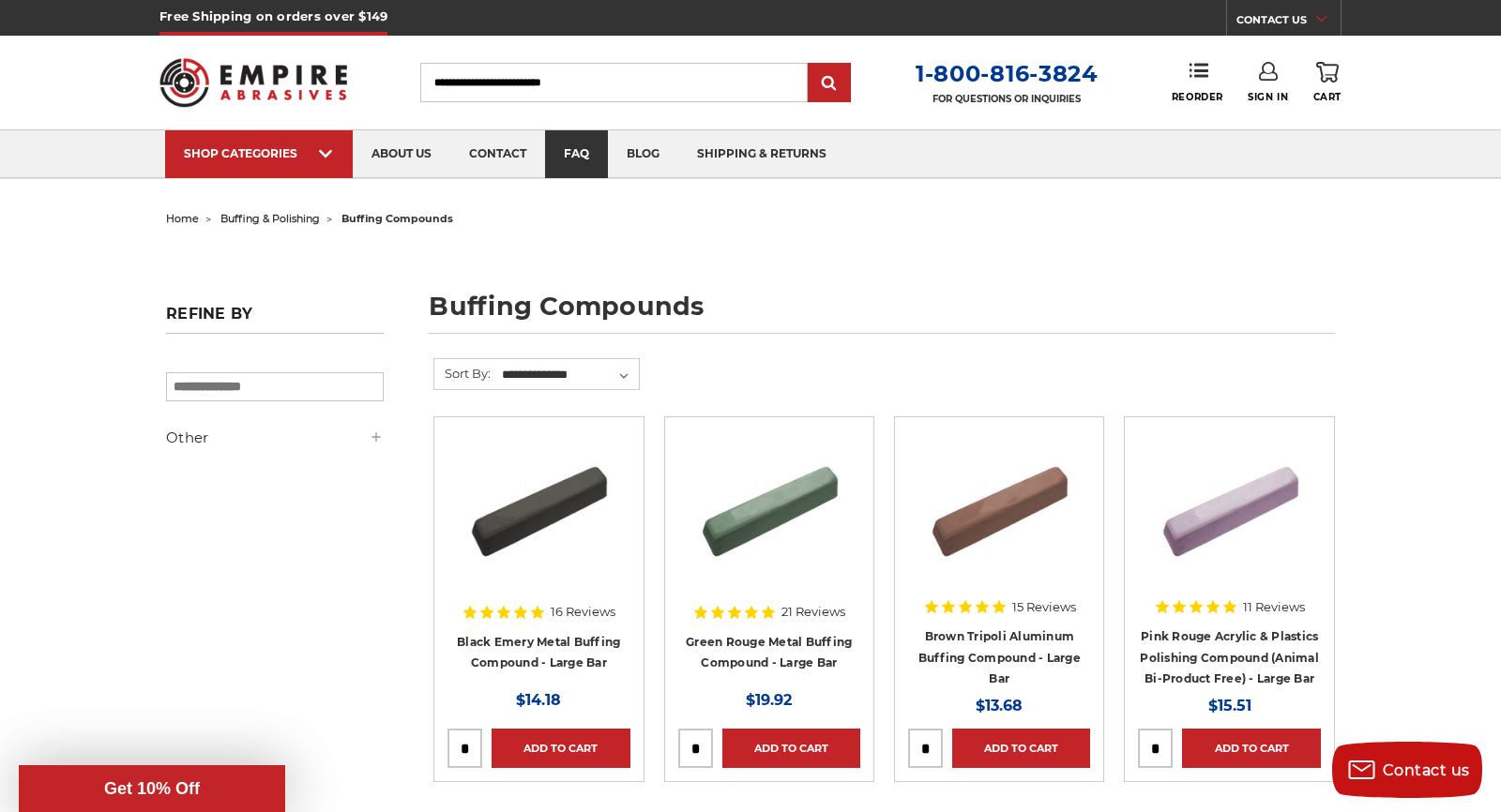 click on "faq" at bounding box center [576, 154] 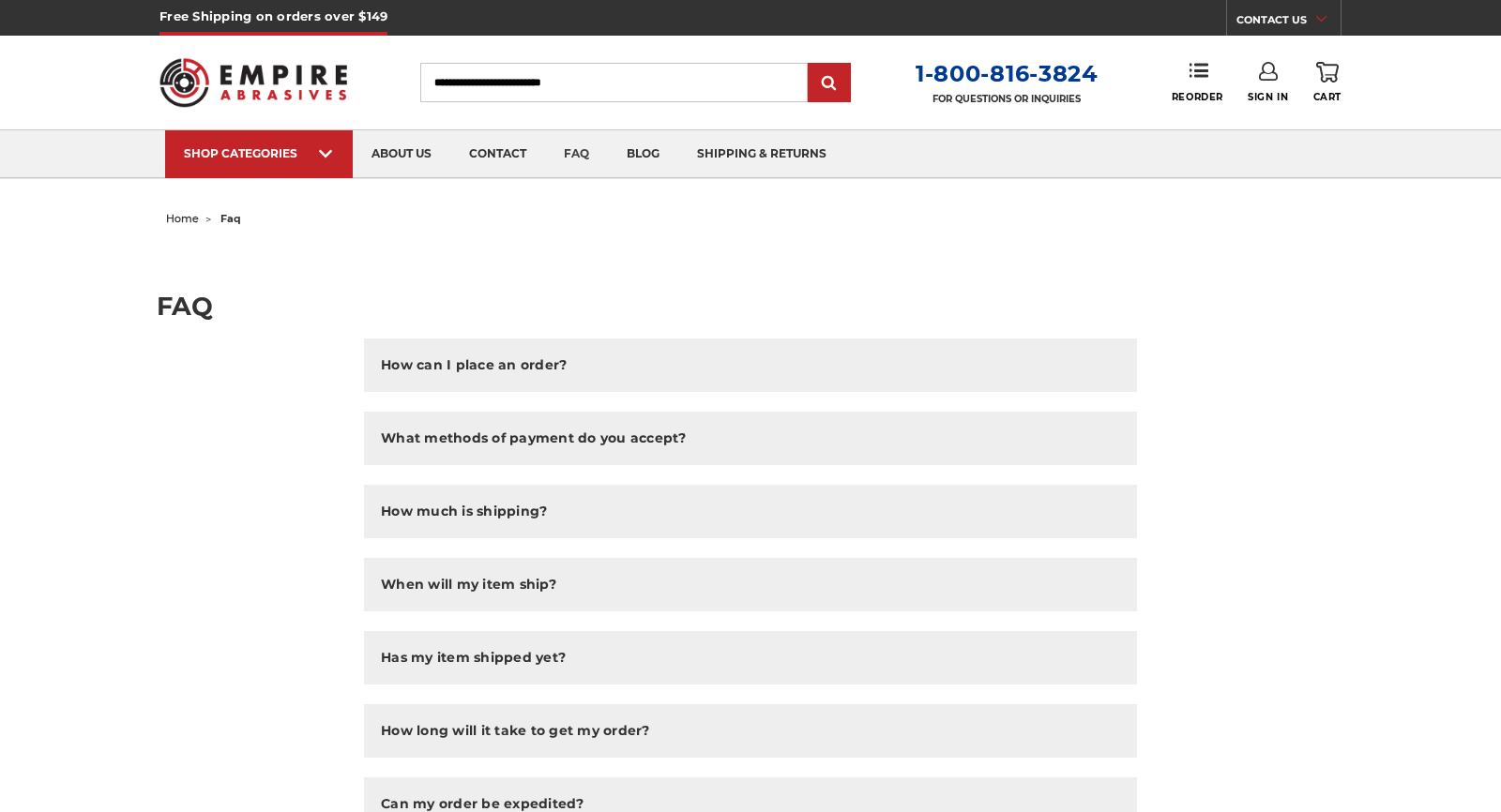 scroll, scrollTop: 0, scrollLeft: 0, axis: both 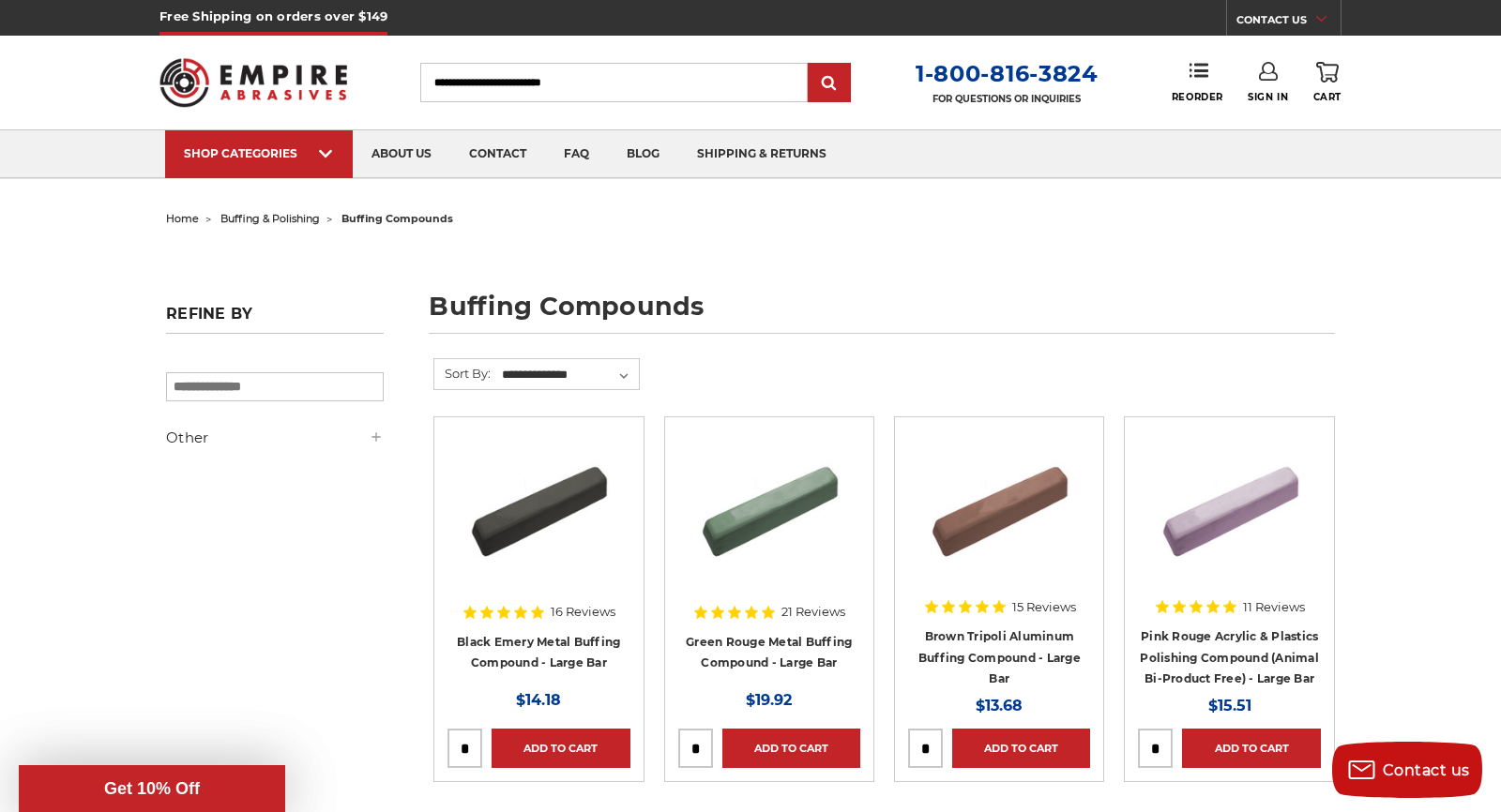 click on "Other" at bounding box center [275, 438] 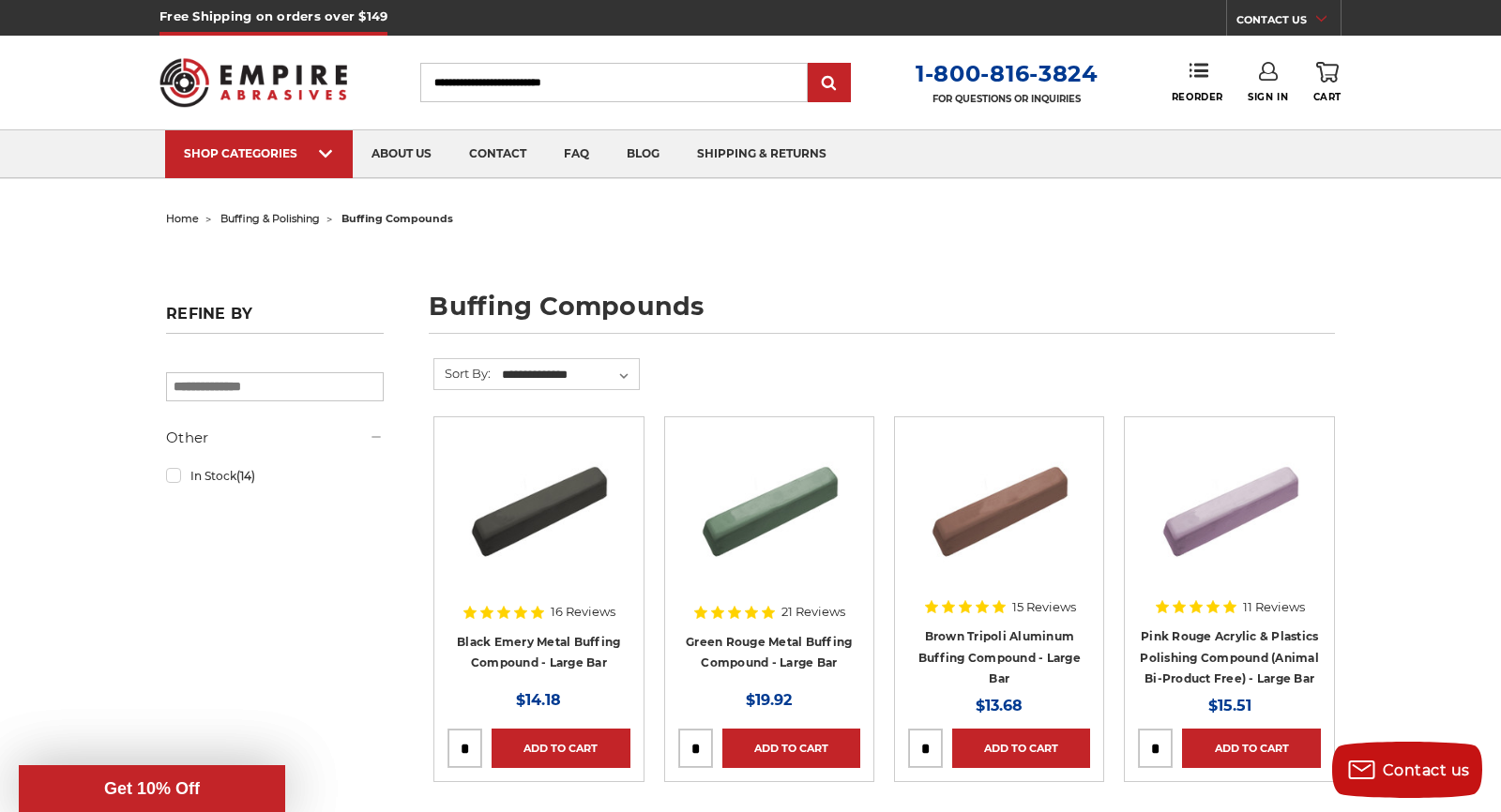 click on "Search" at bounding box center [614, 83] 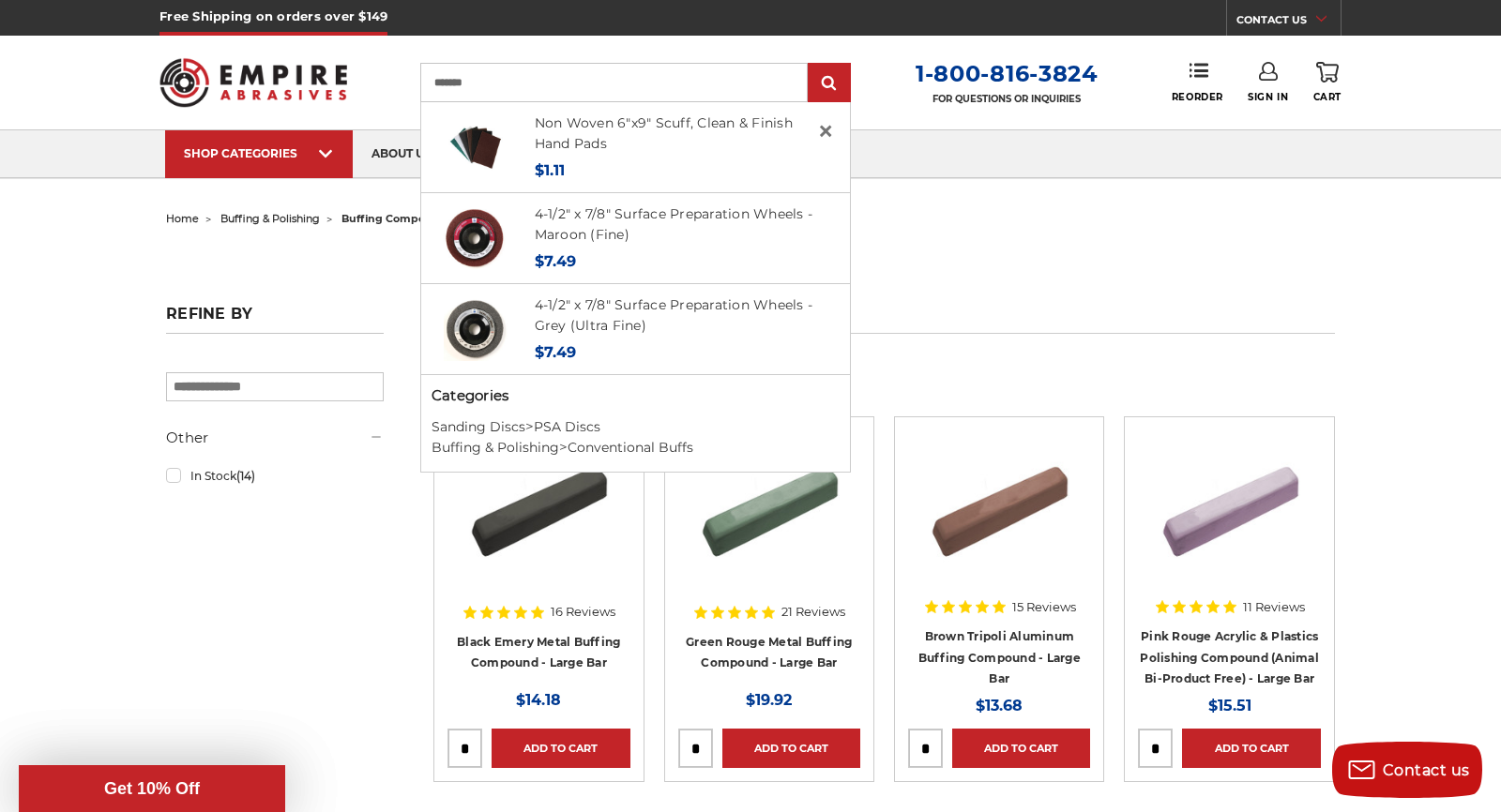 type on "*******" 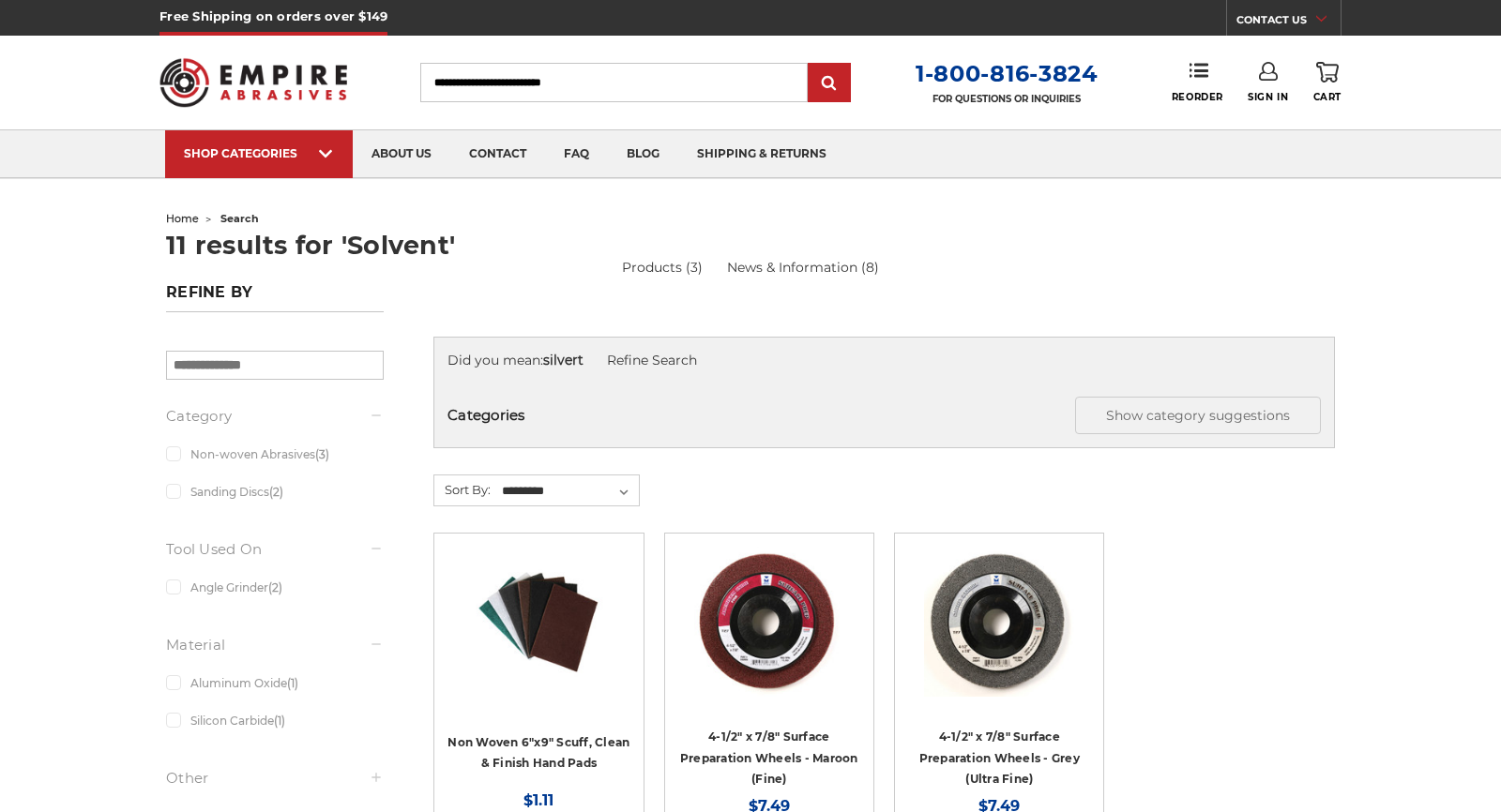 scroll, scrollTop: 0, scrollLeft: 0, axis: both 